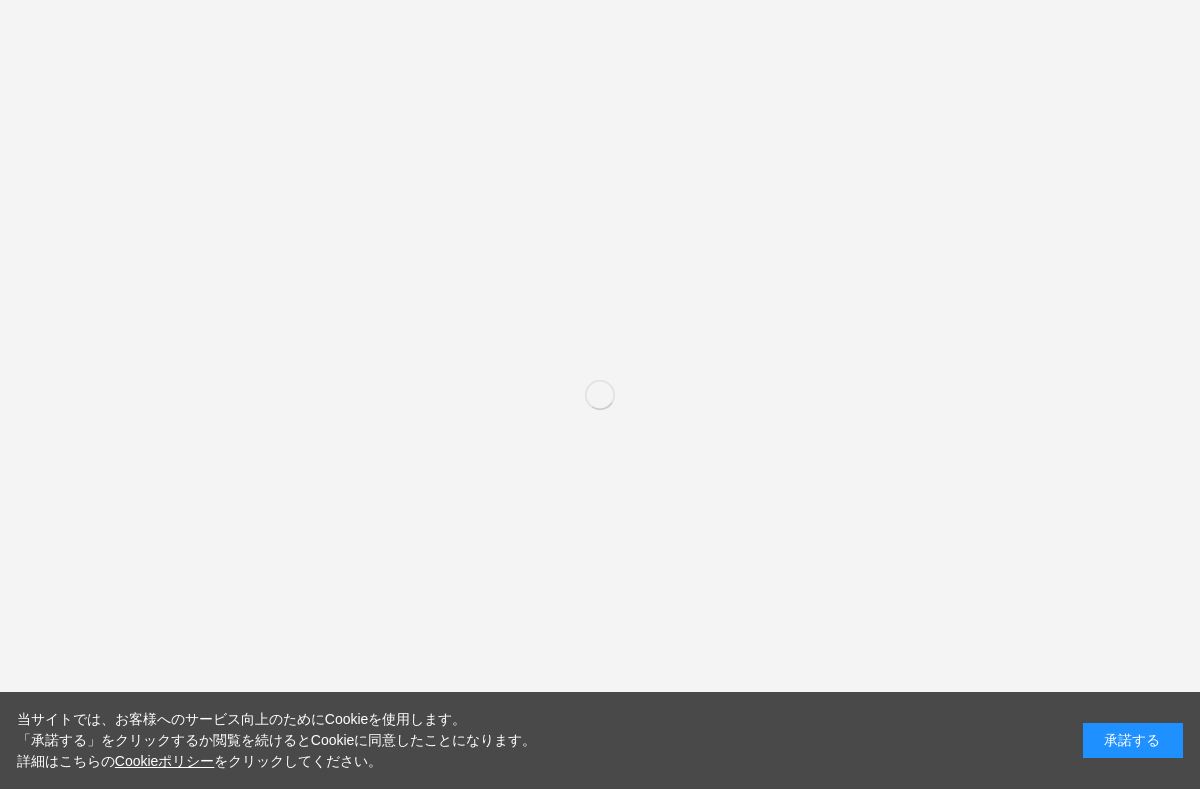 scroll, scrollTop: 0, scrollLeft: 0, axis: both 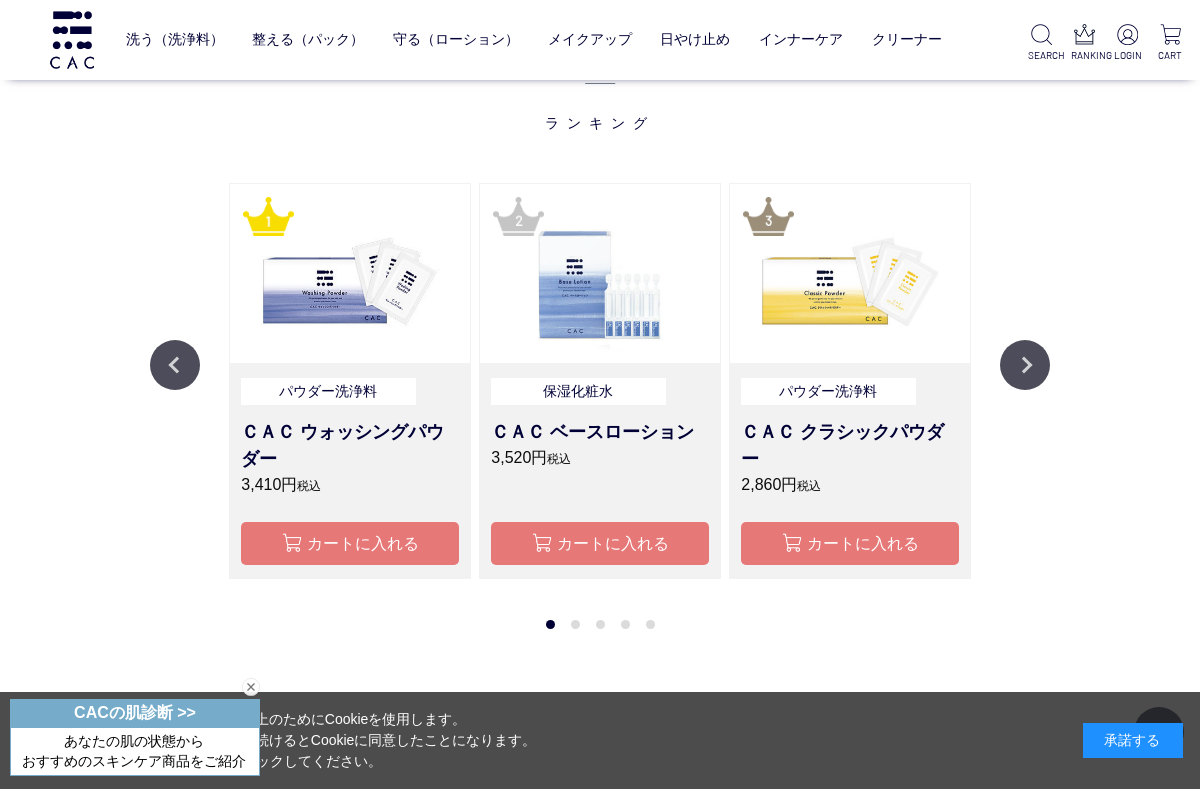click on "Next" at bounding box center (1025, 365) 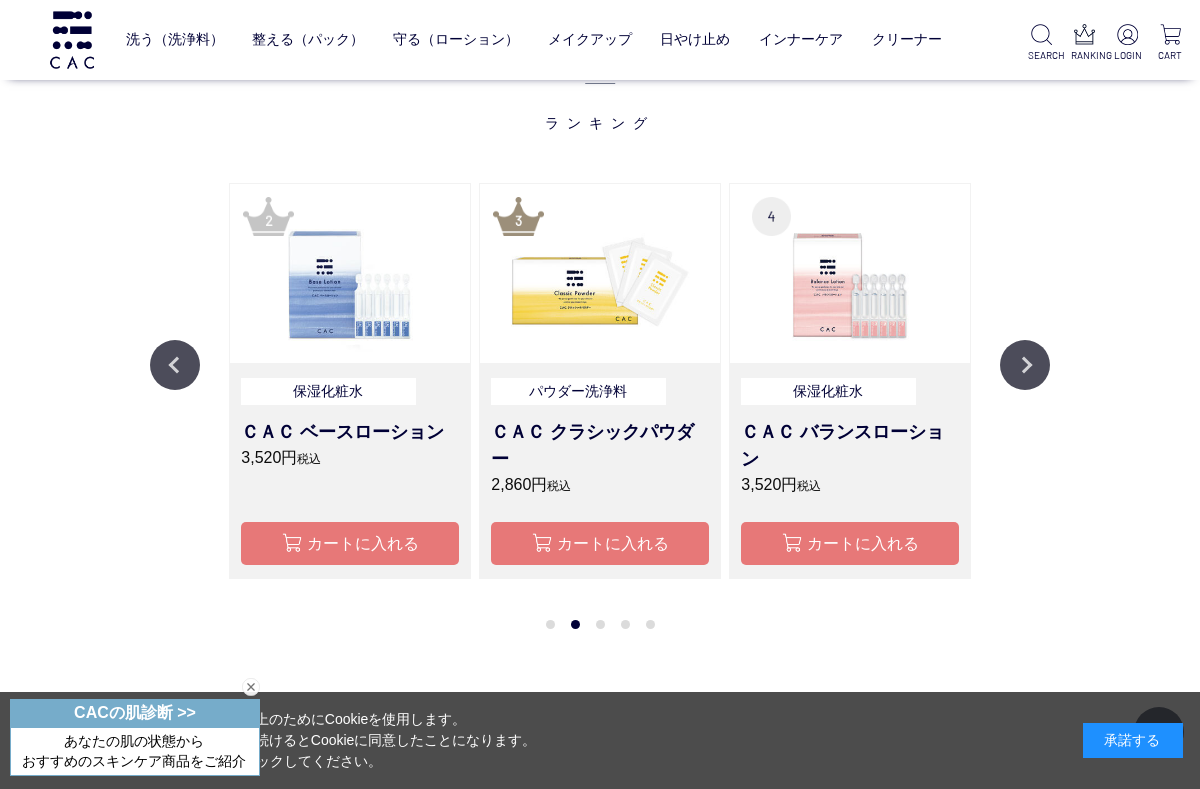 click on "Next" at bounding box center [1025, 365] 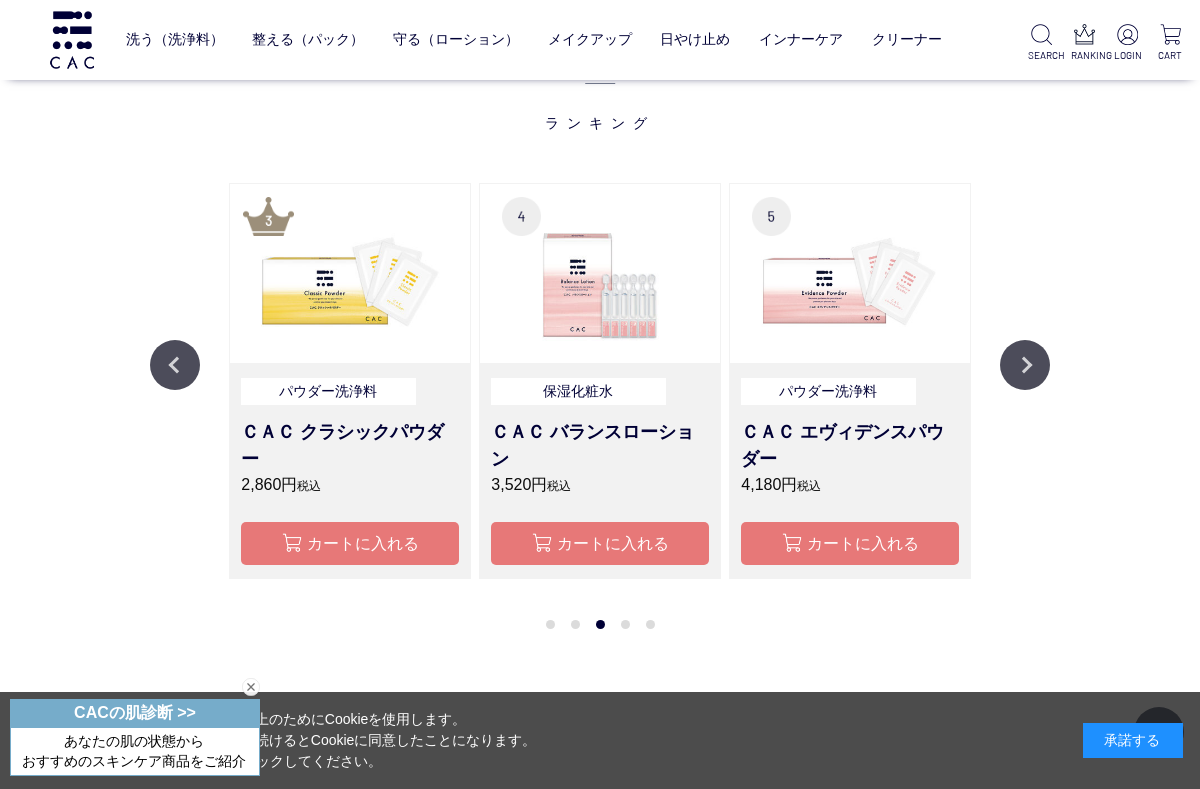 click on "Next" at bounding box center [1025, 365] 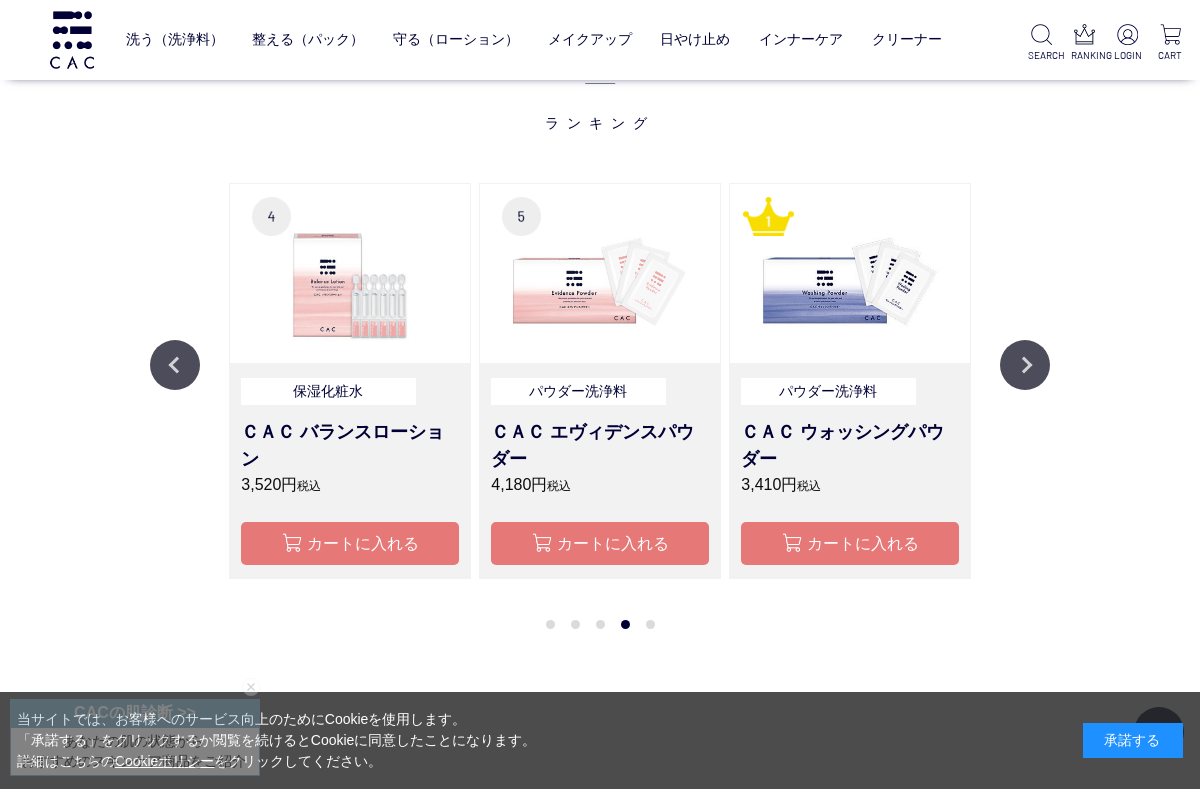 click on "Next" at bounding box center (1025, 365) 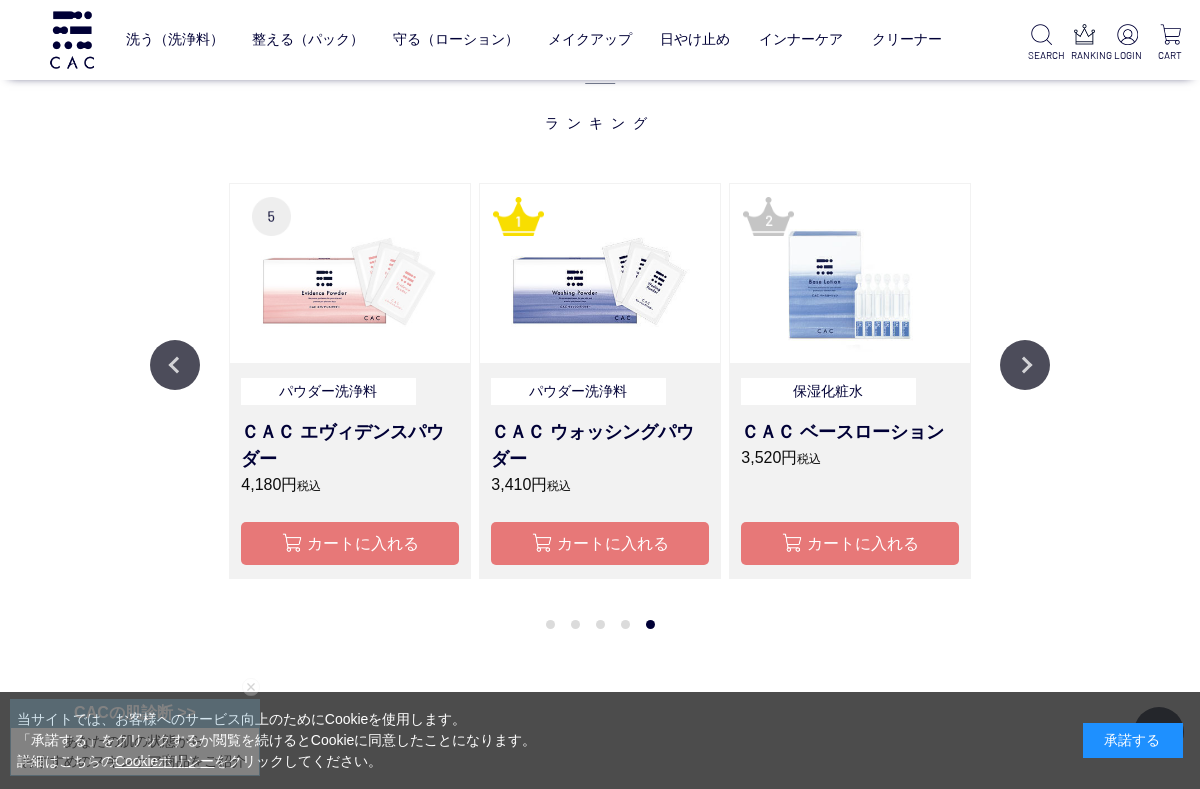 click on "Next" at bounding box center (1025, 365) 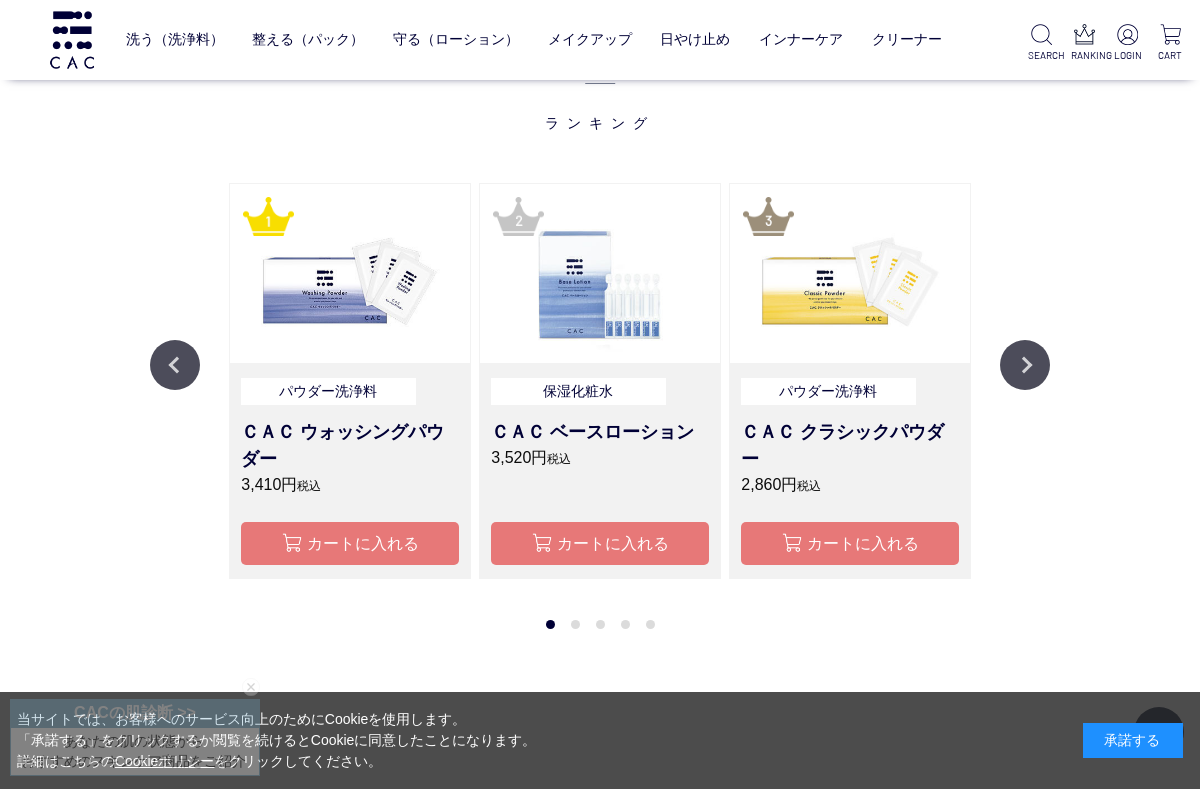 click on "Next" at bounding box center [1025, 365] 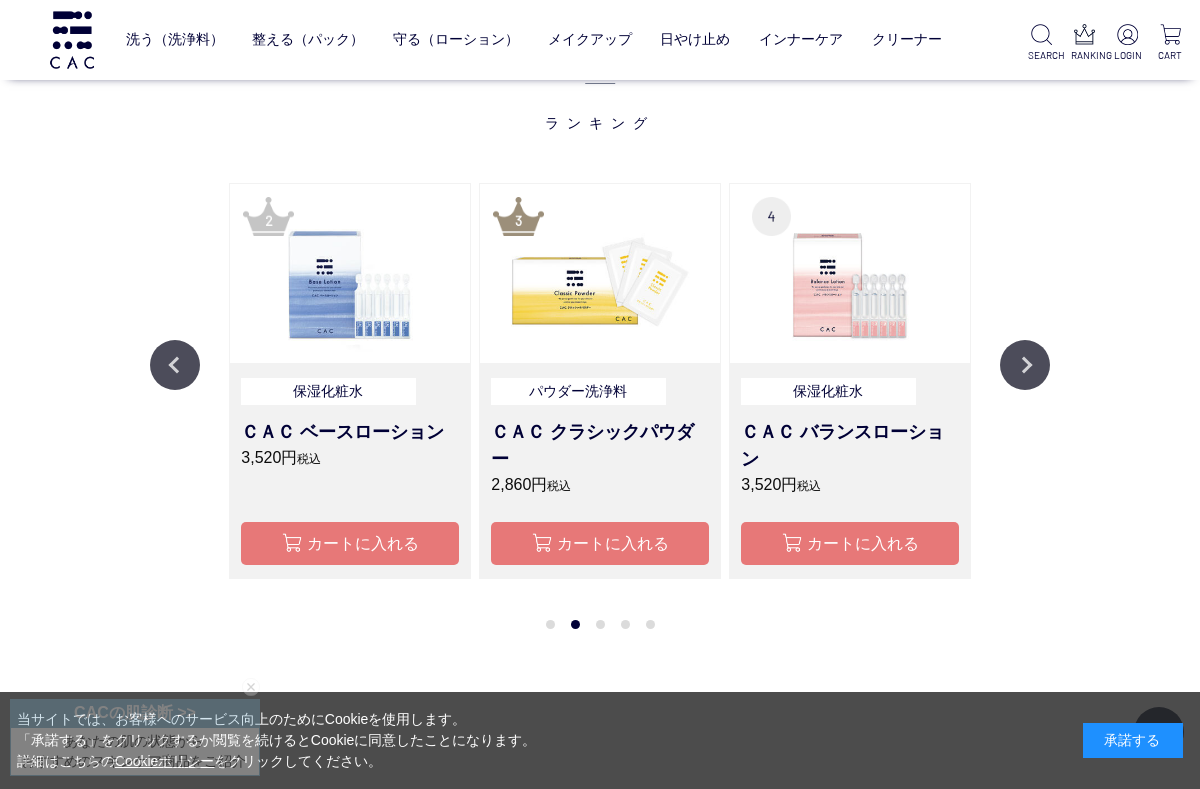 click on "Next" at bounding box center [1025, 365] 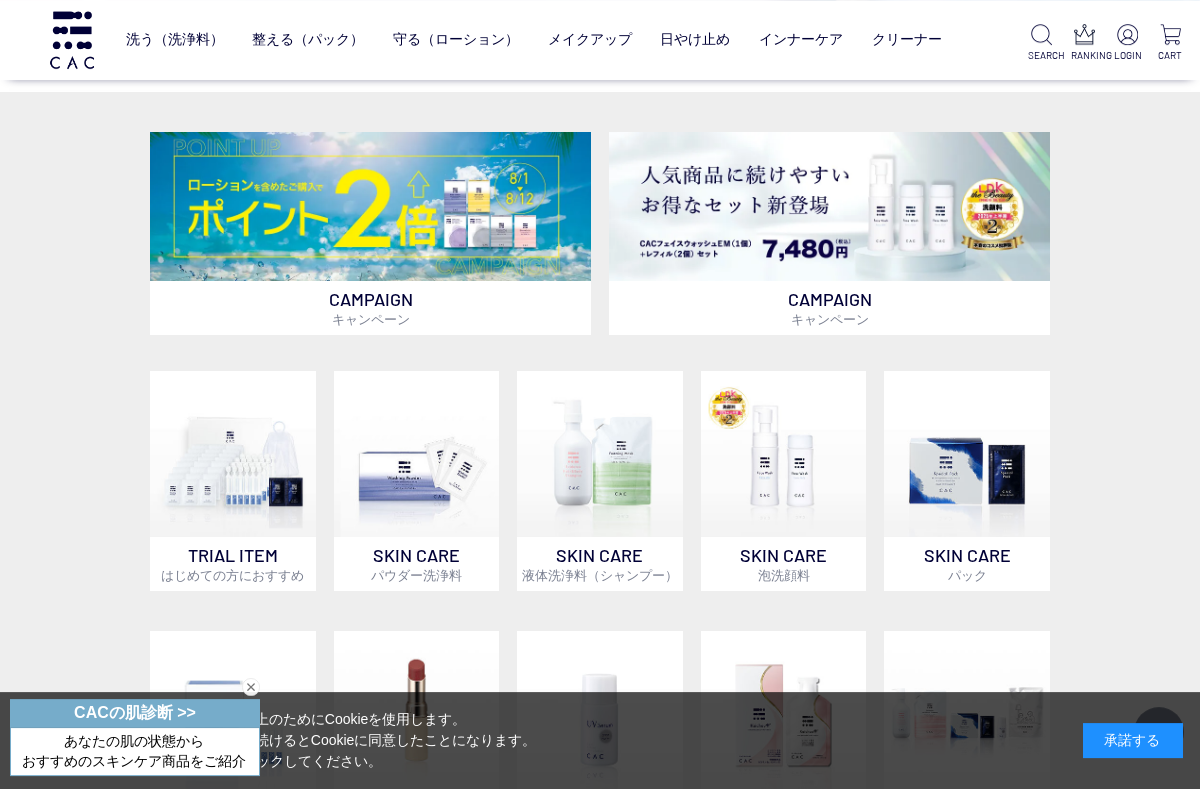 scroll, scrollTop: 431, scrollLeft: 0, axis: vertical 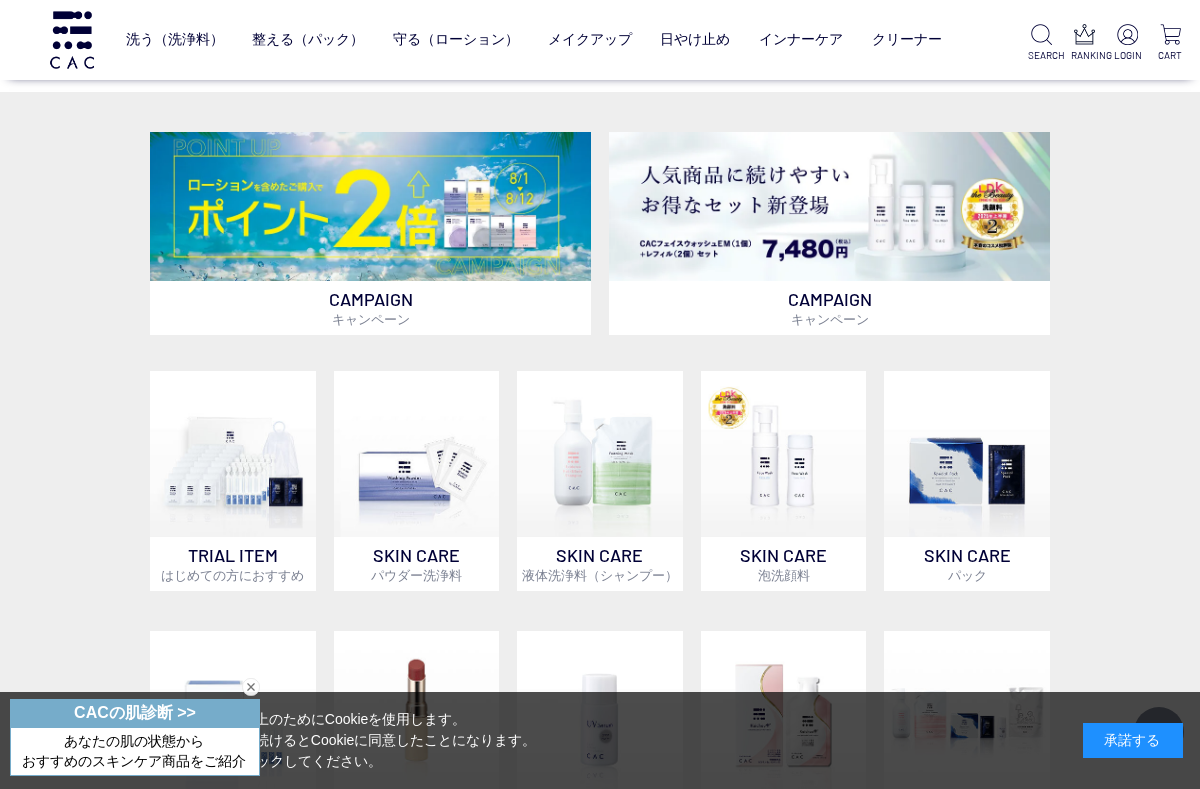 click at bounding box center (233, 454) 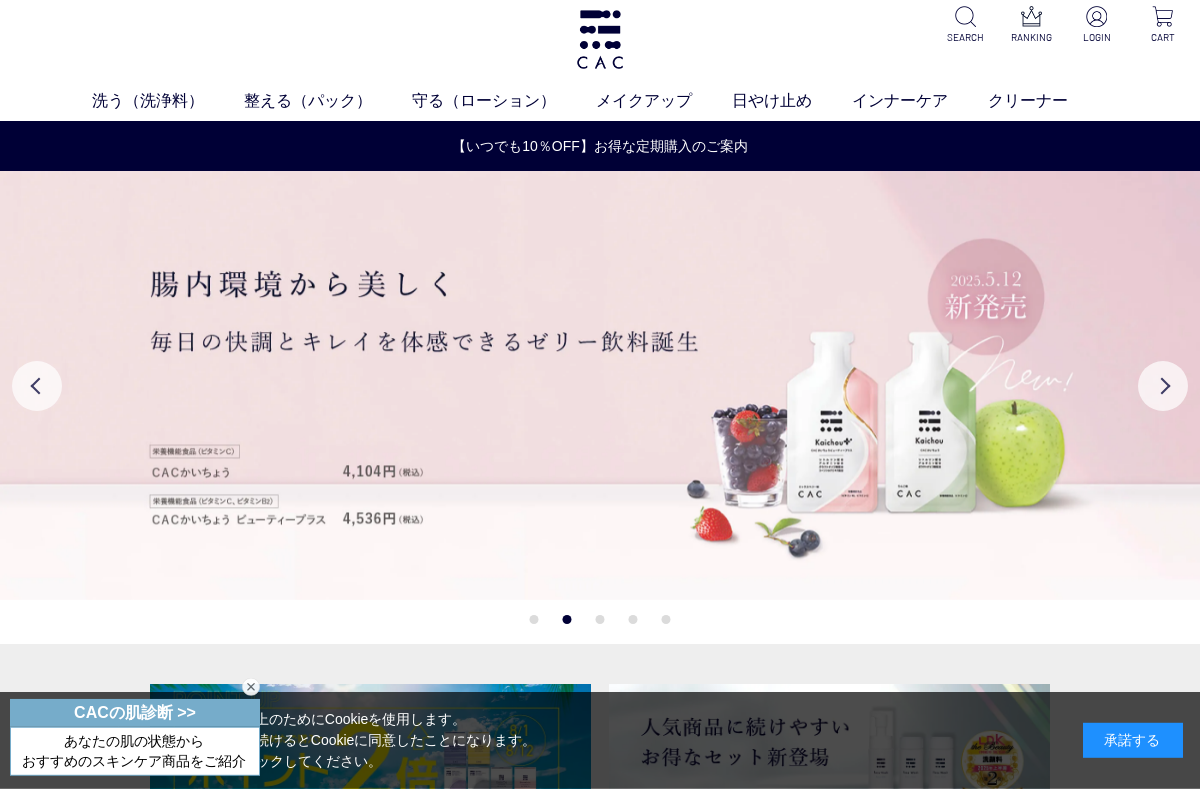 scroll, scrollTop: 0, scrollLeft: 0, axis: both 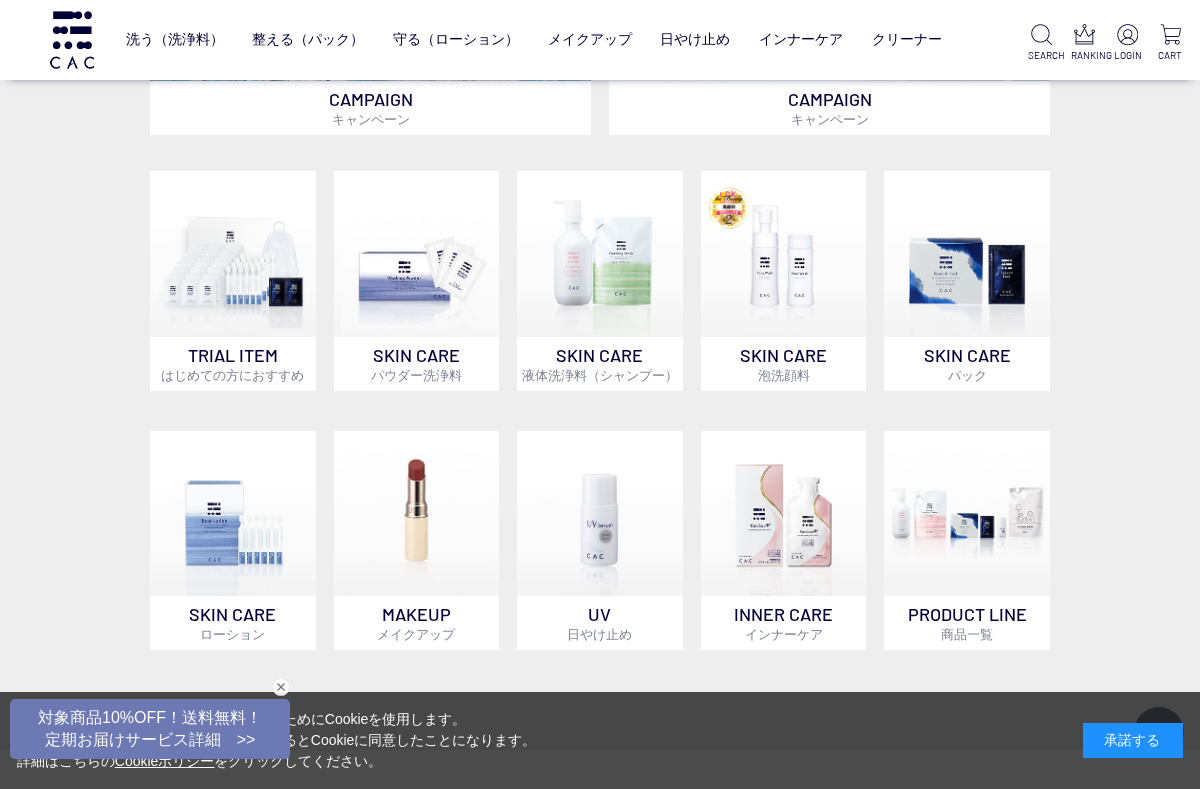 click at bounding box center [233, 254] 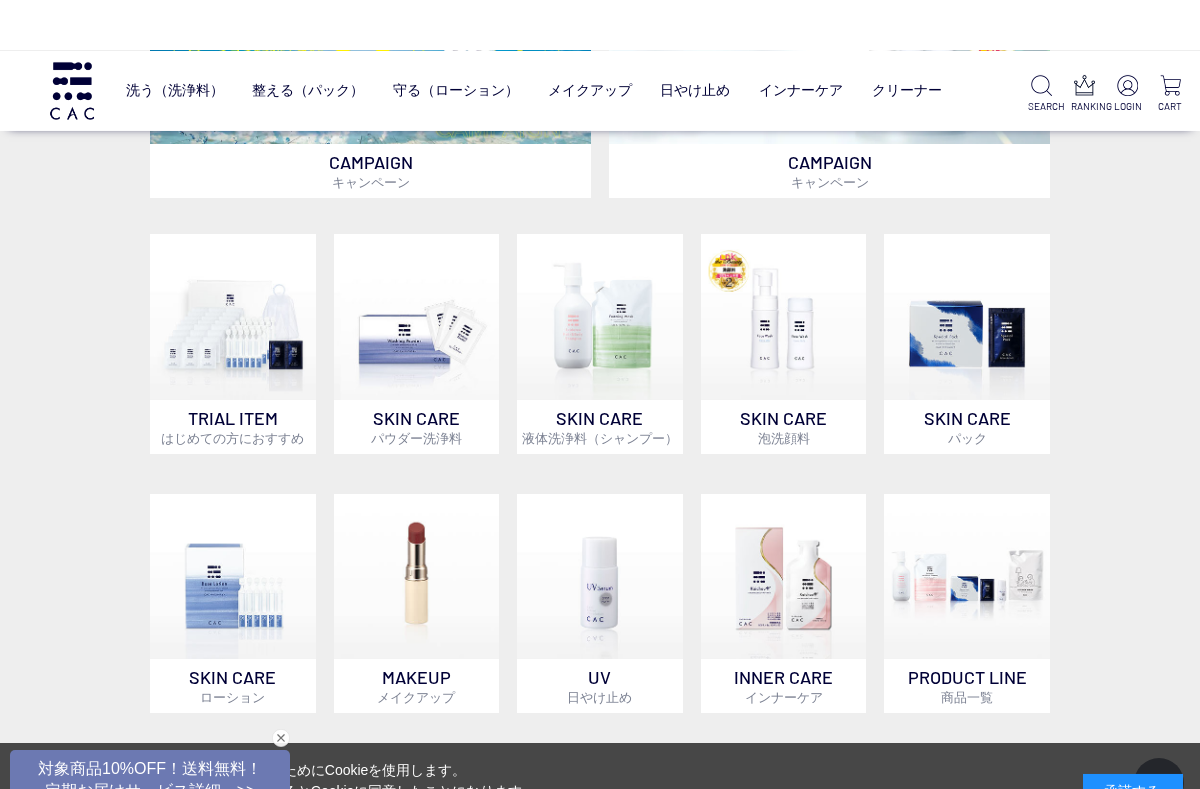 scroll, scrollTop: 567, scrollLeft: 0, axis: vertical 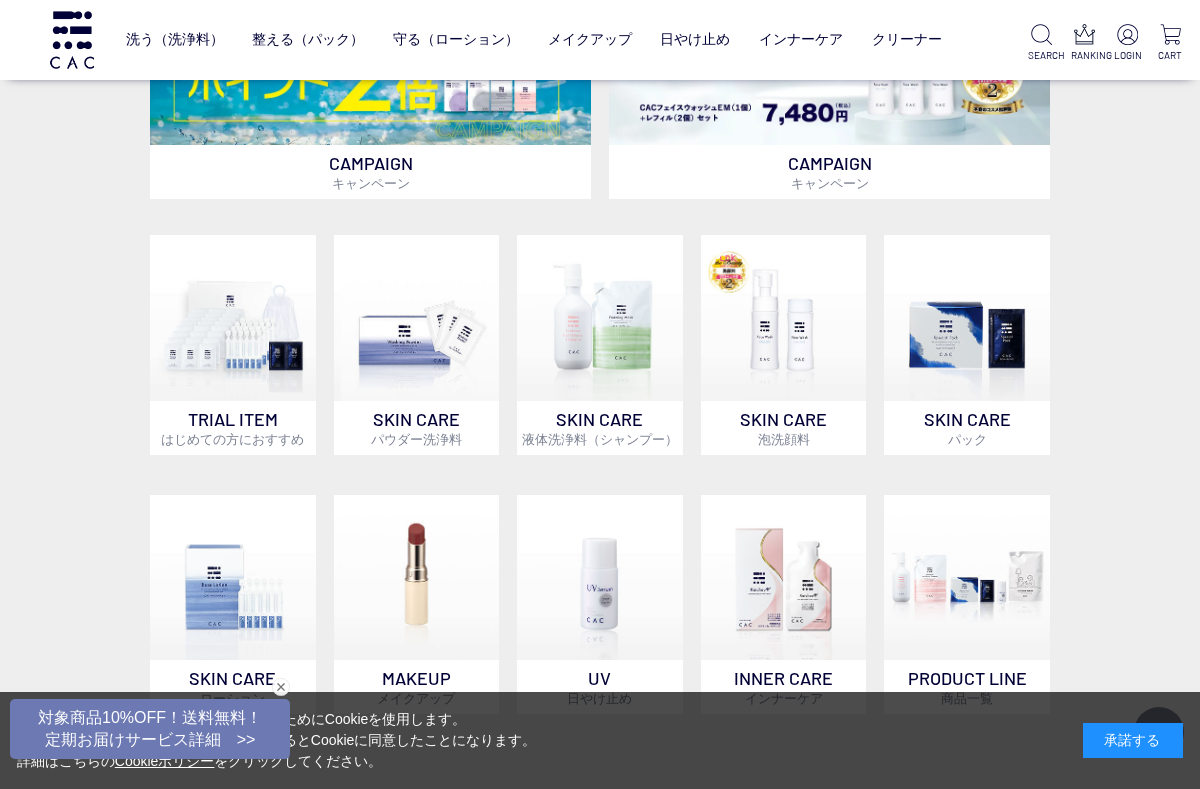click at bounding box center (967, 578) 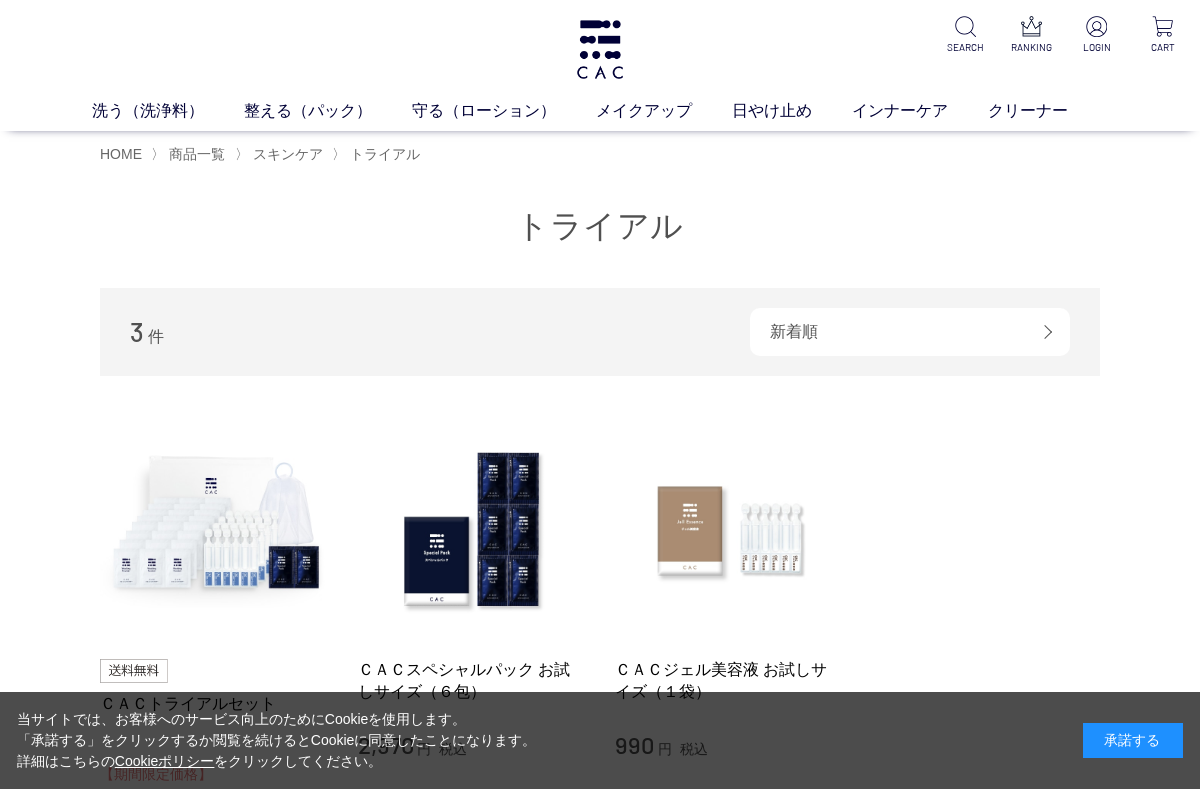 scroll, scrollTop: 0, scrollLeft: 0, axis: both 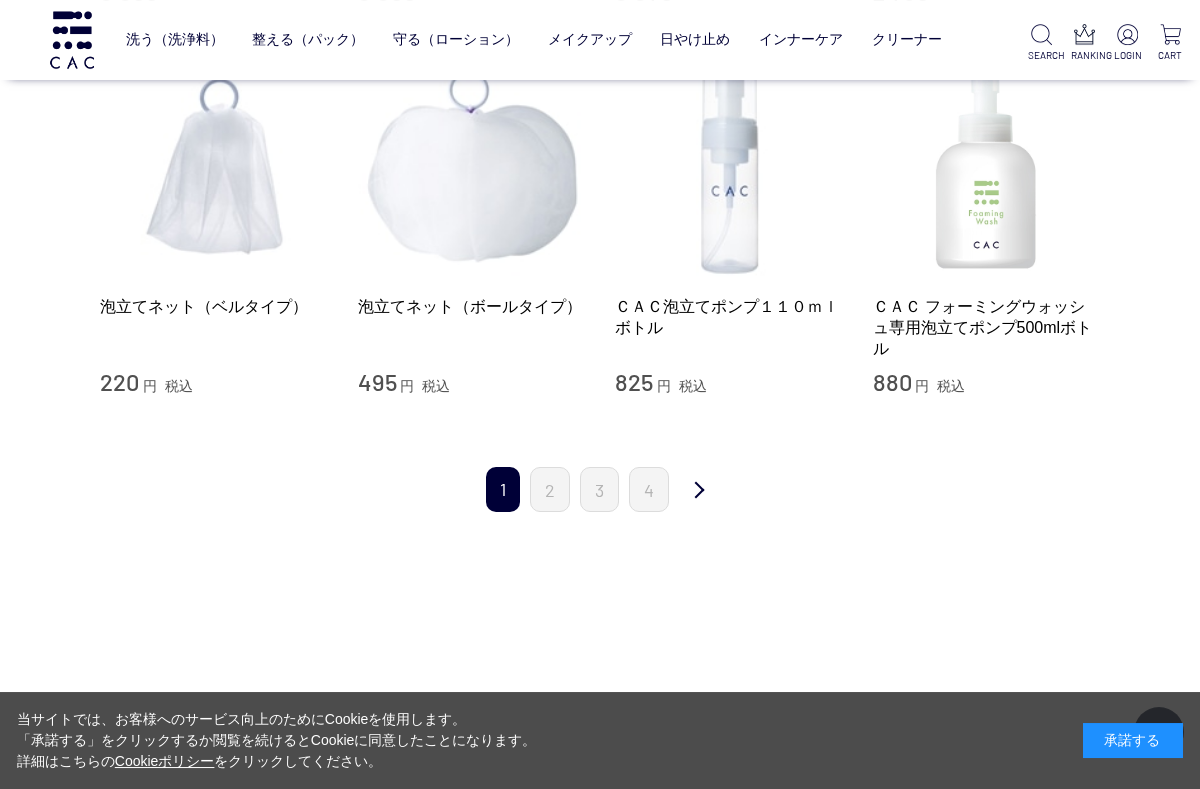 click on "2" at bounding box center (550, 489) 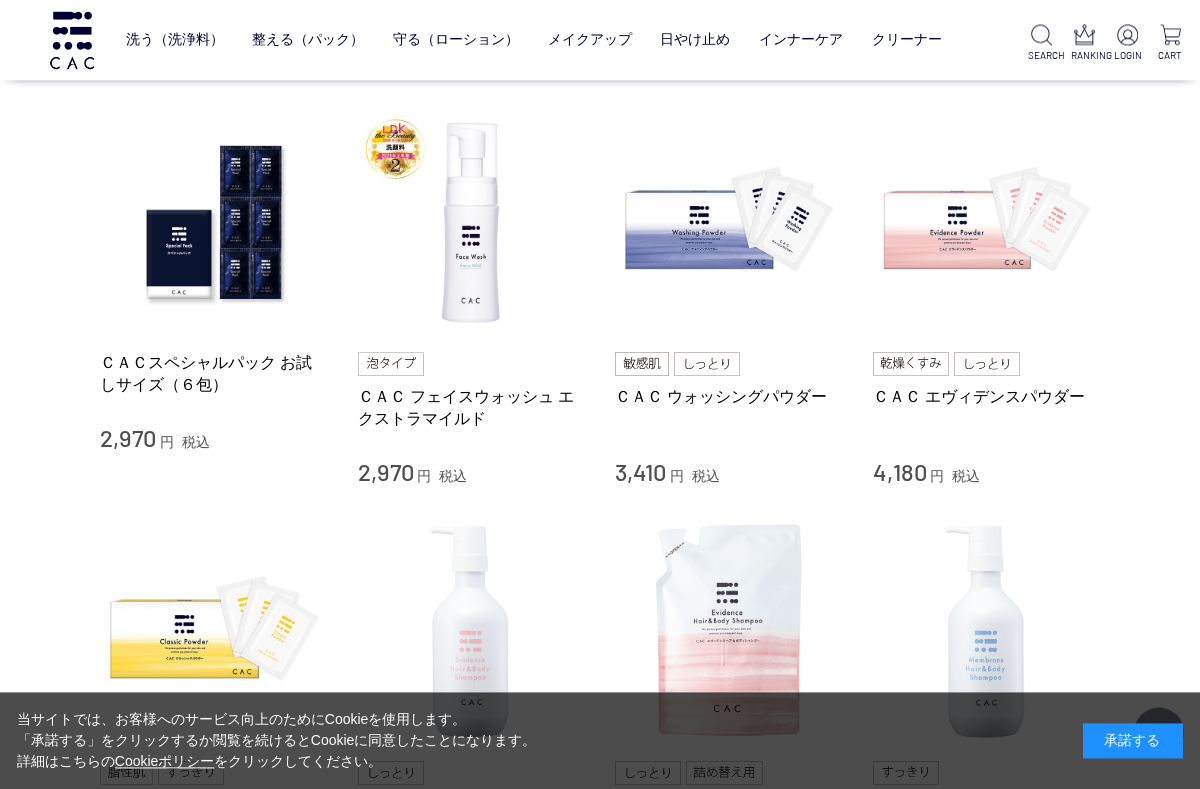 scroll, scrollTop: 769, scrollLeft: 0, axis: vertical 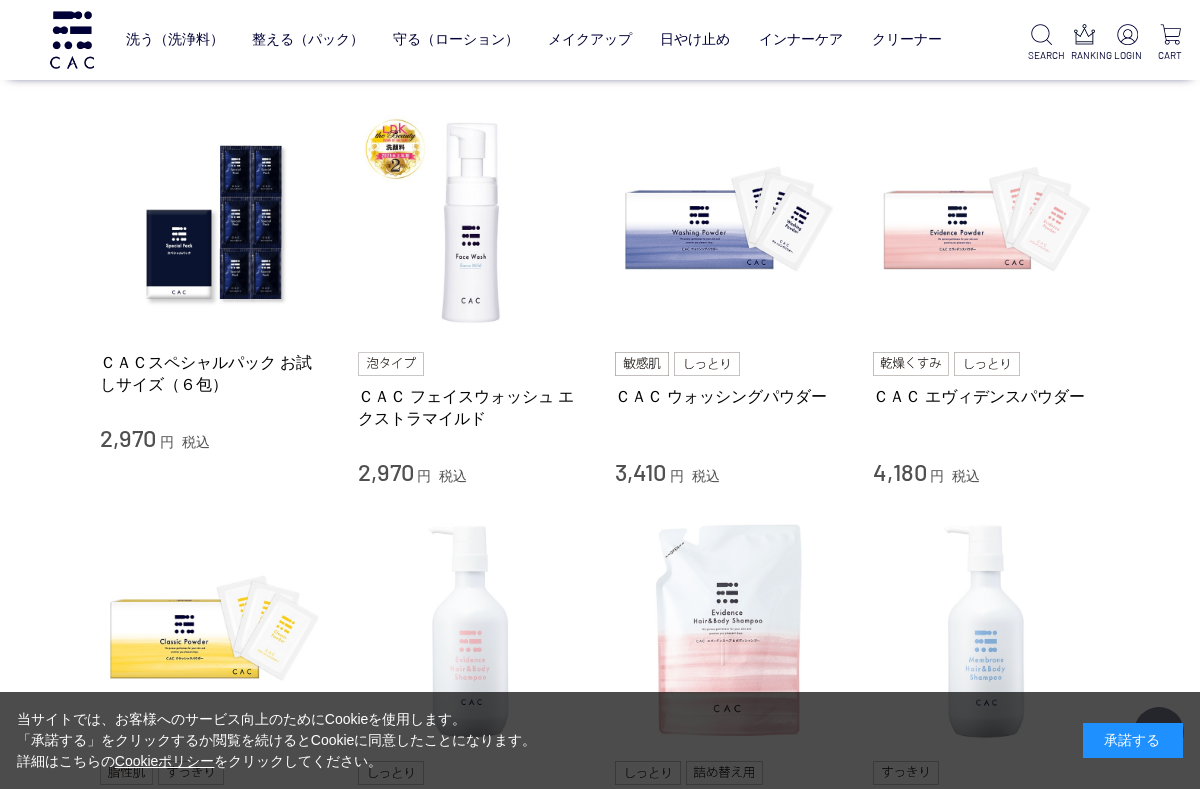 click at bounding box center [729, 223] 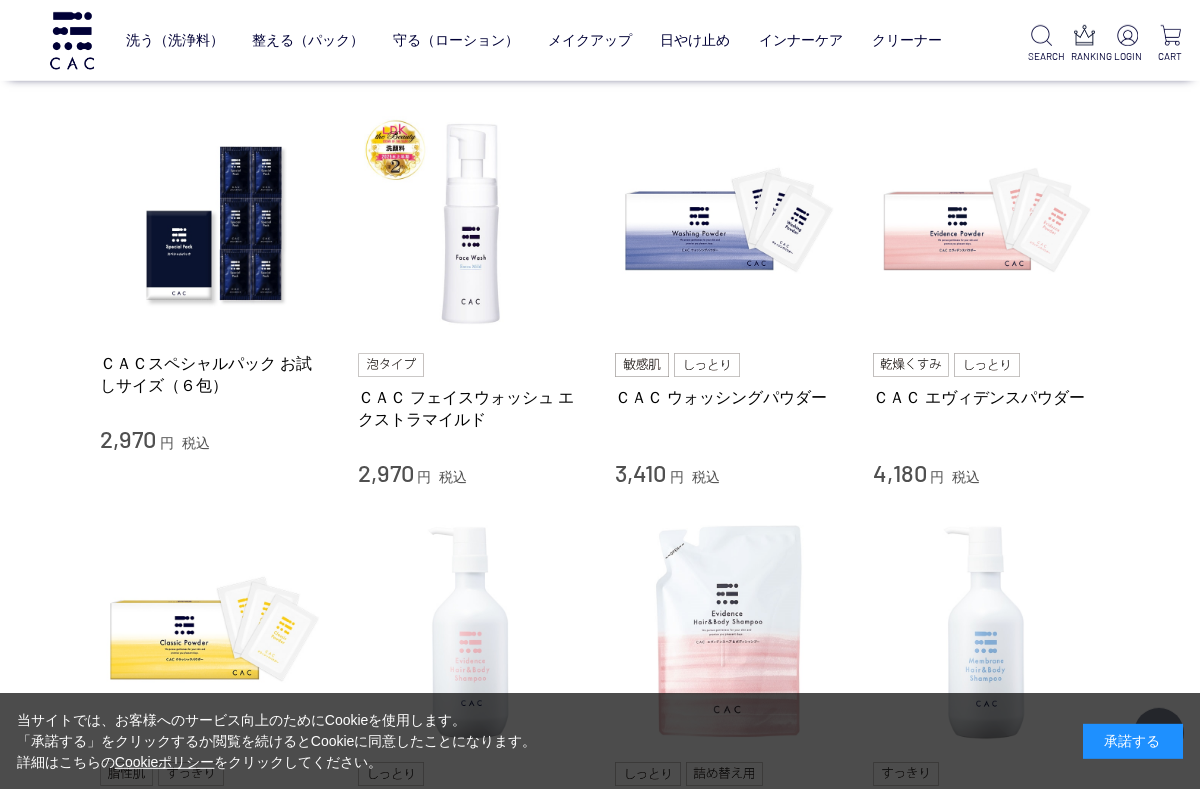 scroll, scrollTop: 713, scrollLeft: 0, axis: vertical 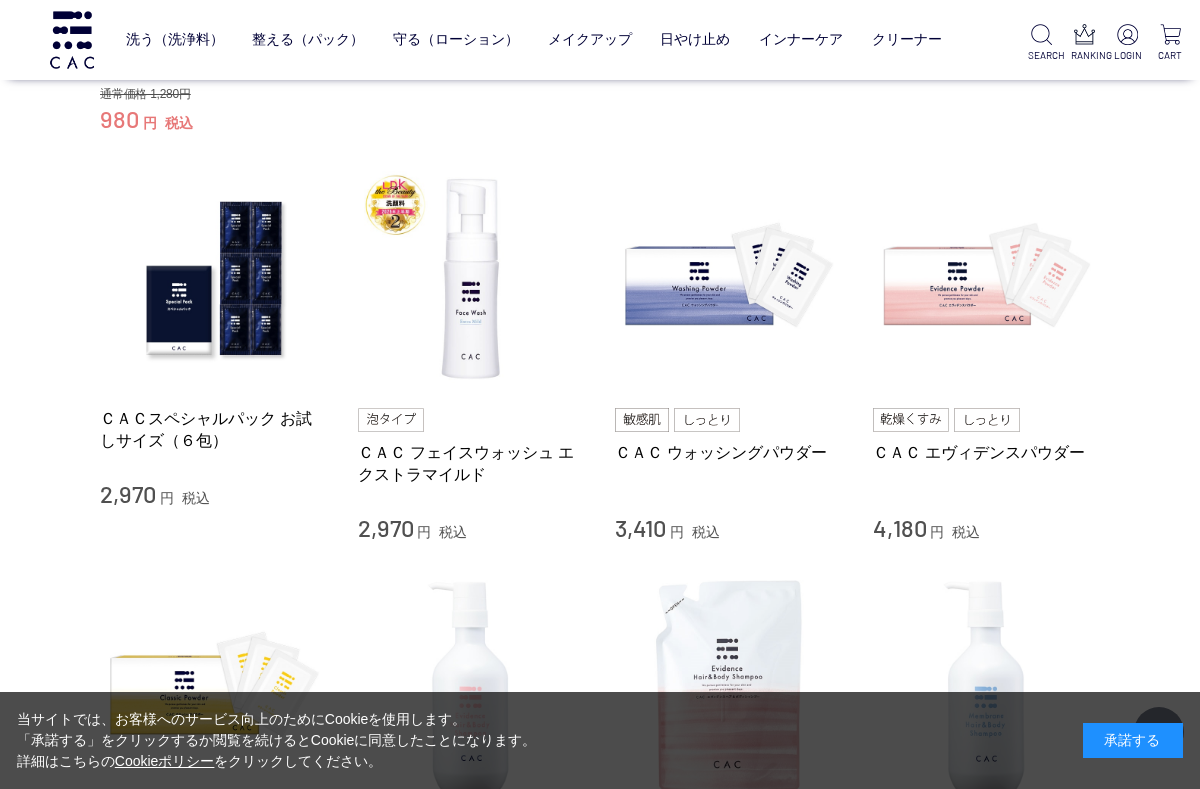 click at bounding box center [729, 279] 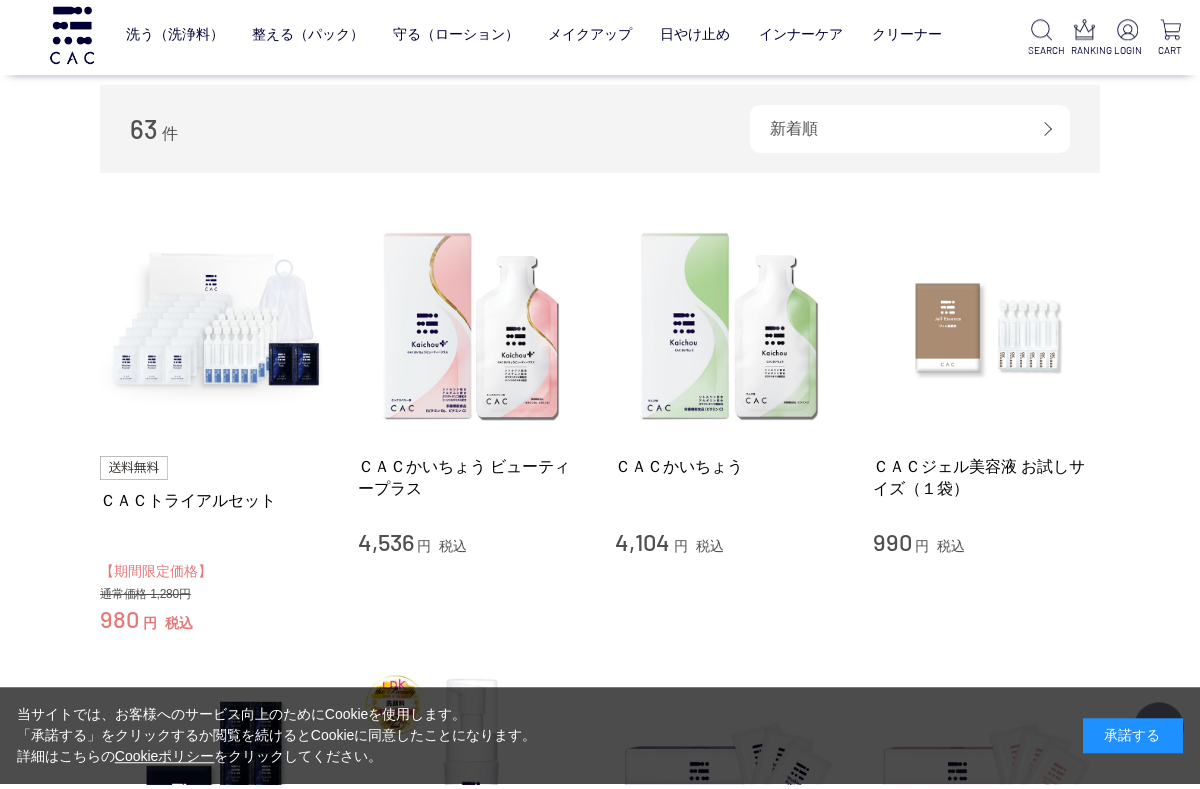 scroll, scrollTop: 213, scrollLeft: 0, axis: vertical 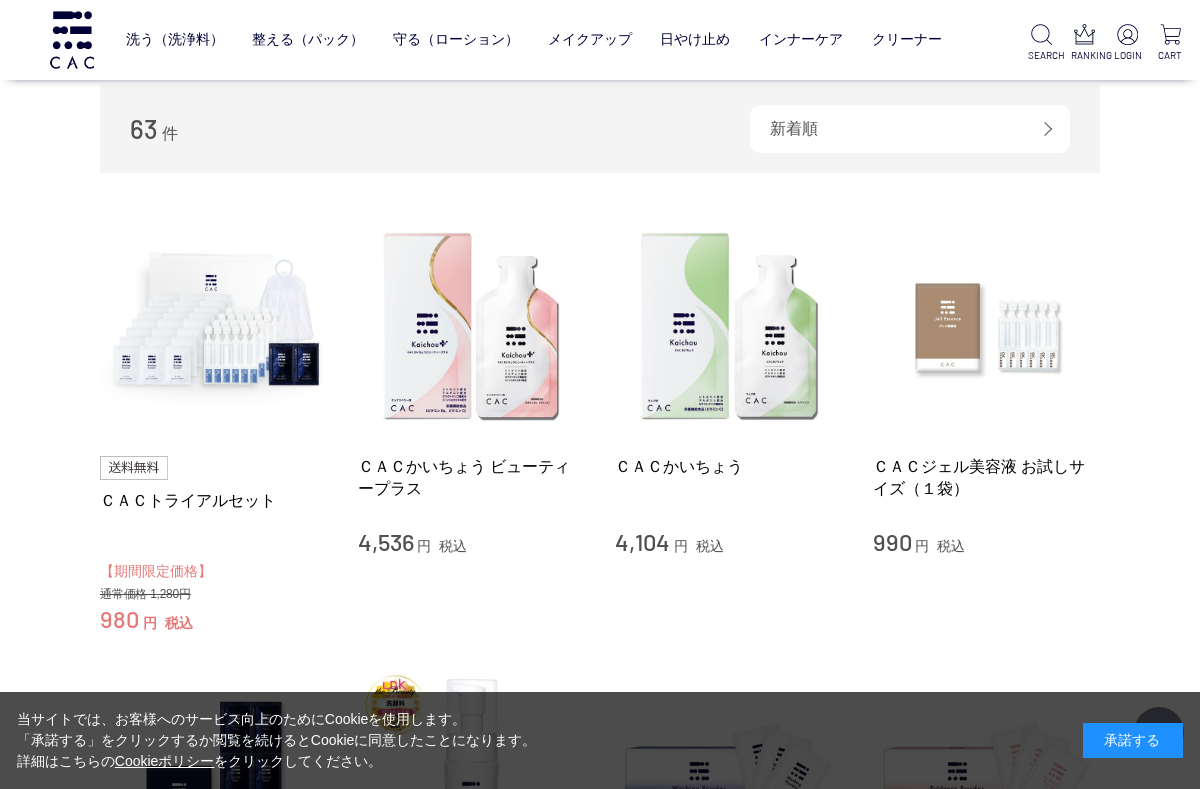click at bounding box center [214, 327] 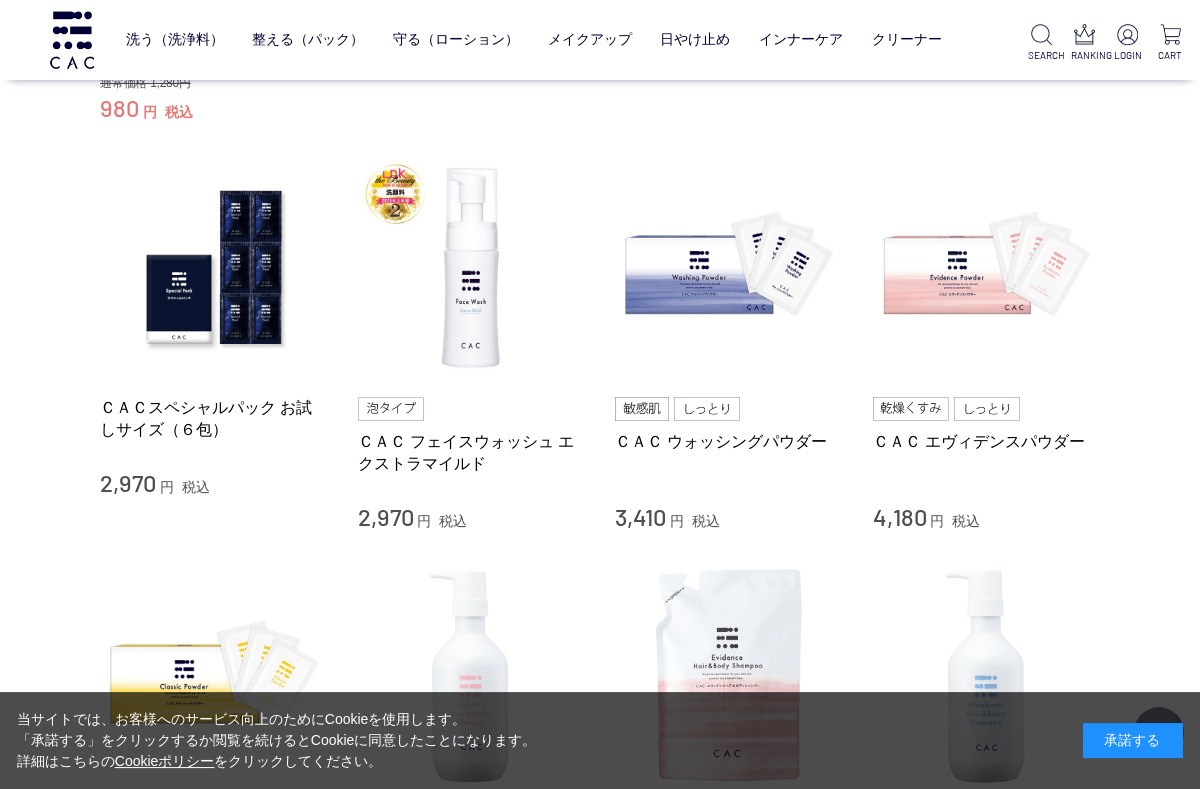 scroll, scrollTop: 724, scrollLeft: 0, axis: vertical 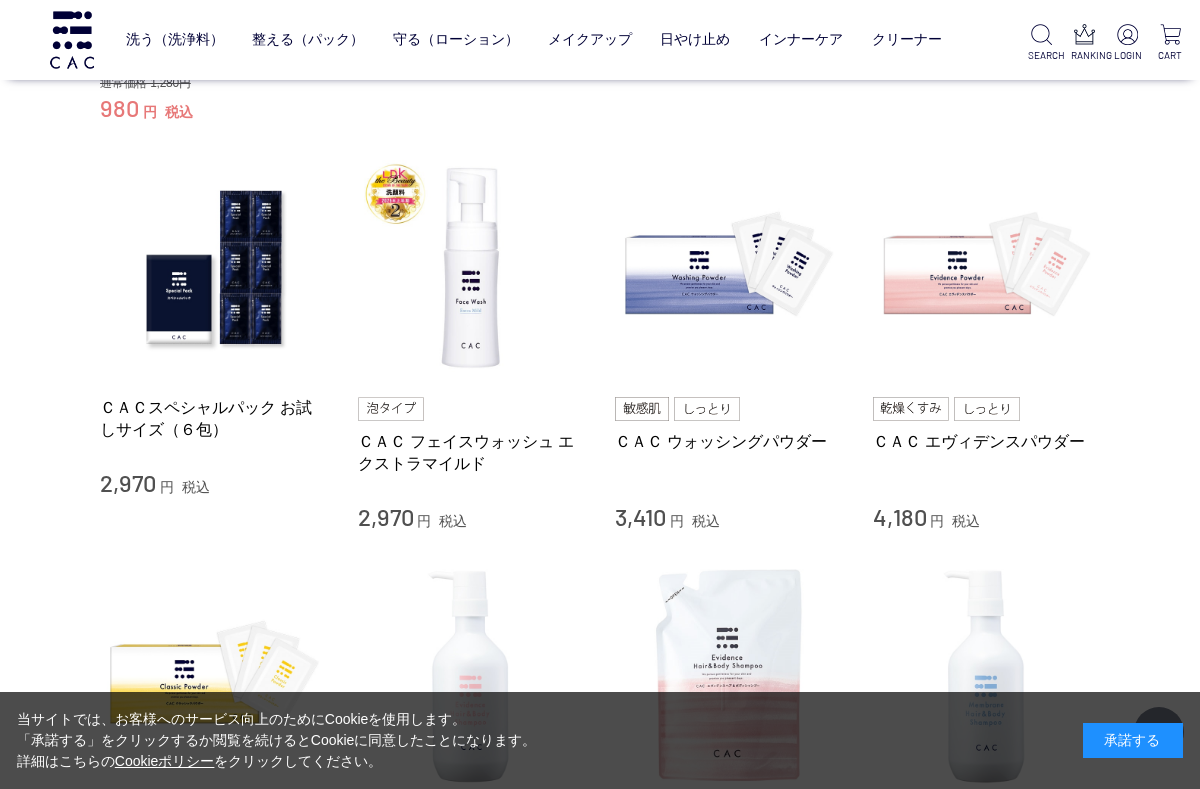 click at bounding box center (729, 268) 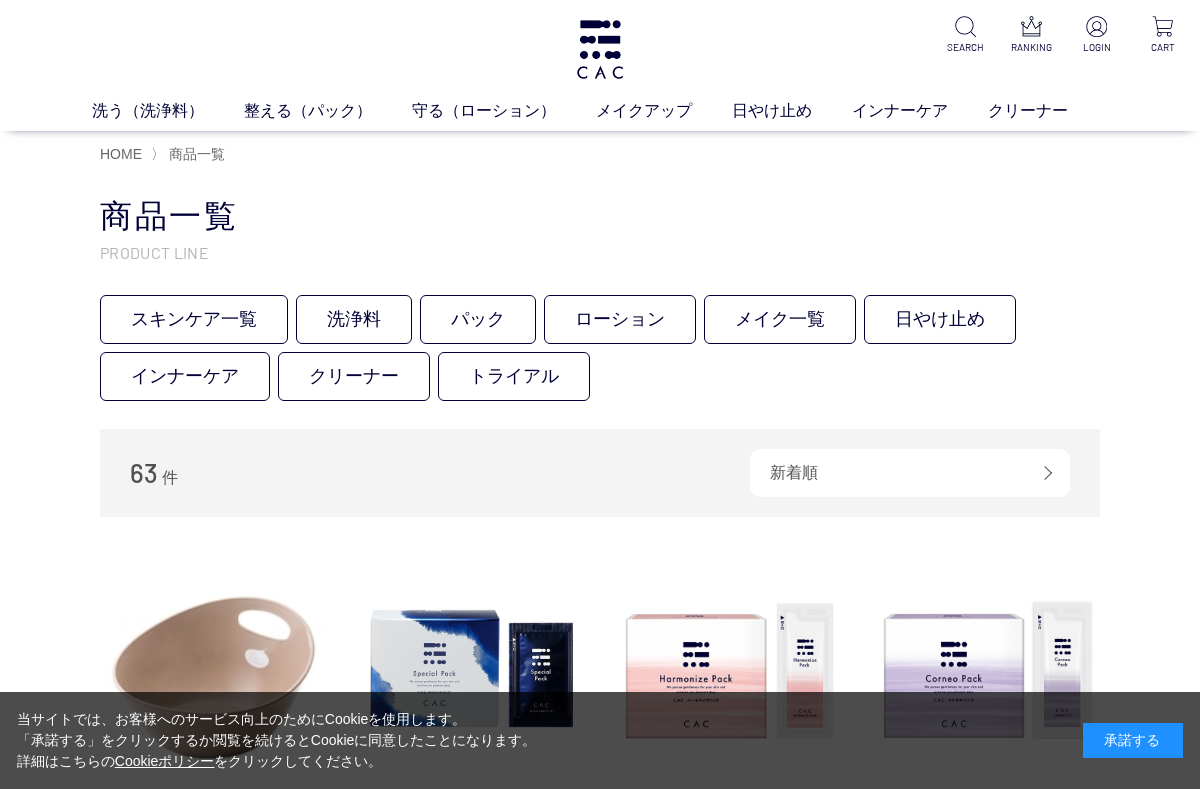 scroll, scrollTop: 0, scrollLeft: 0, axis: both 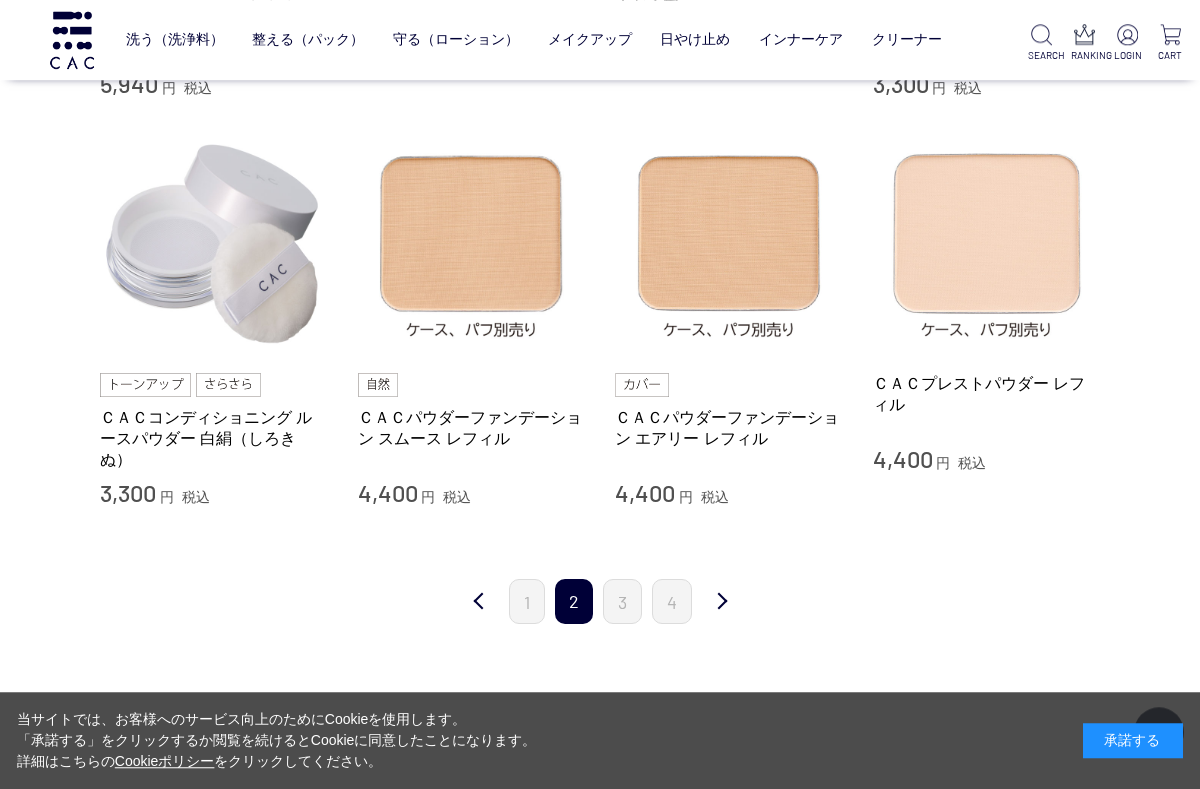 click on "3" at bounding box center [622, 601] 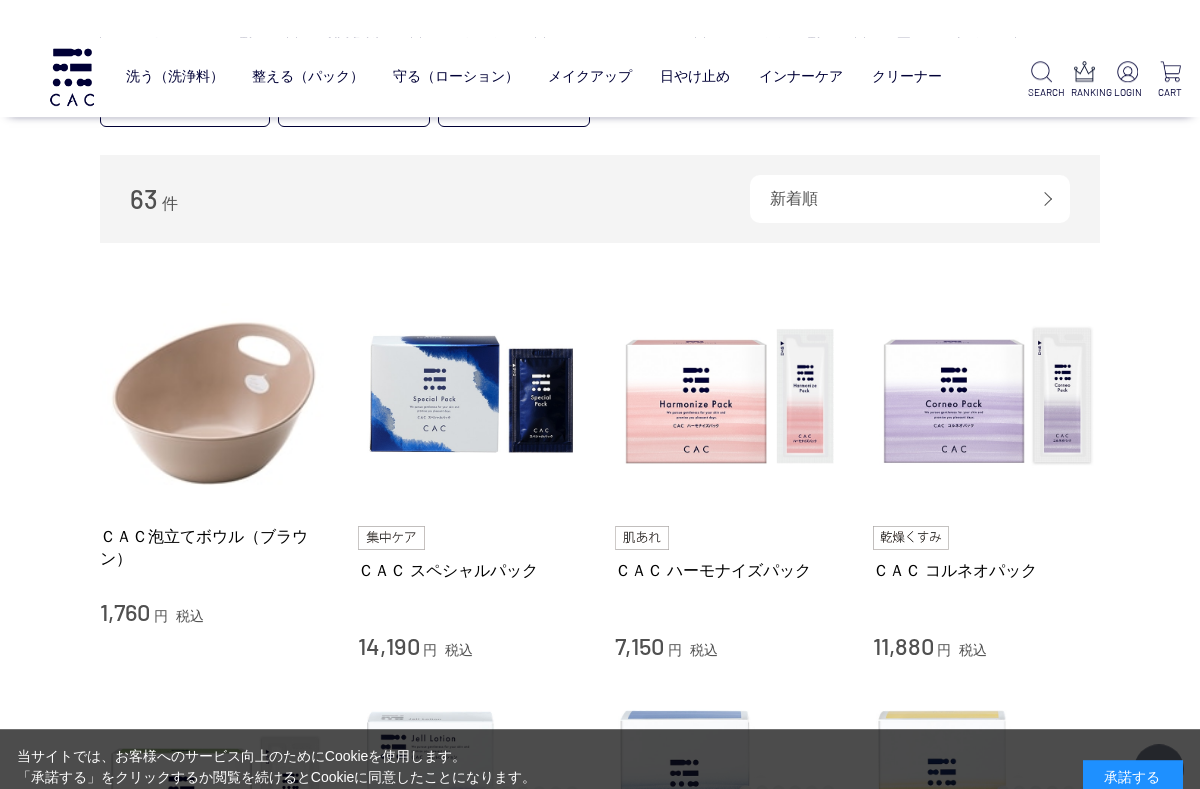 scroll, scrollTop: 0, scrollLeft: 0, axis: both 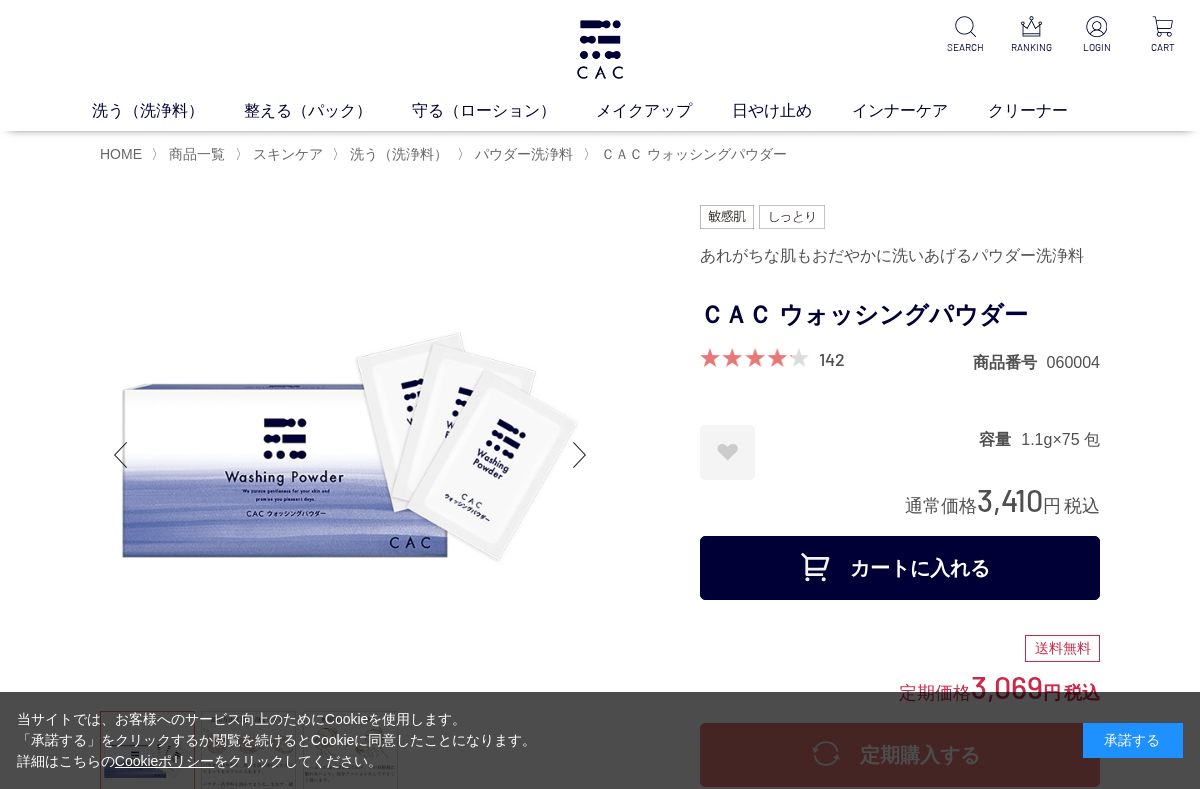 click on "カートに入れる" at bounding box center (900, 568) 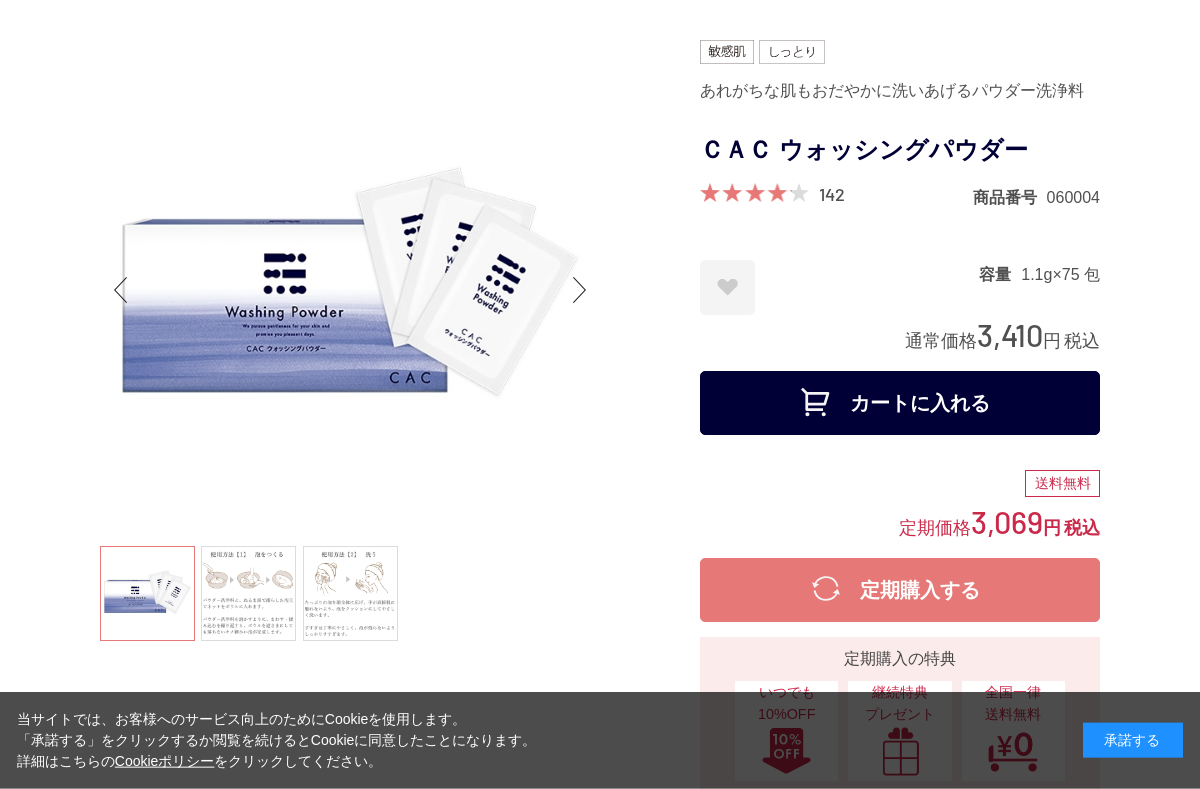 scroll, scrollTop: 0, scrollLeft: 0, axis: both 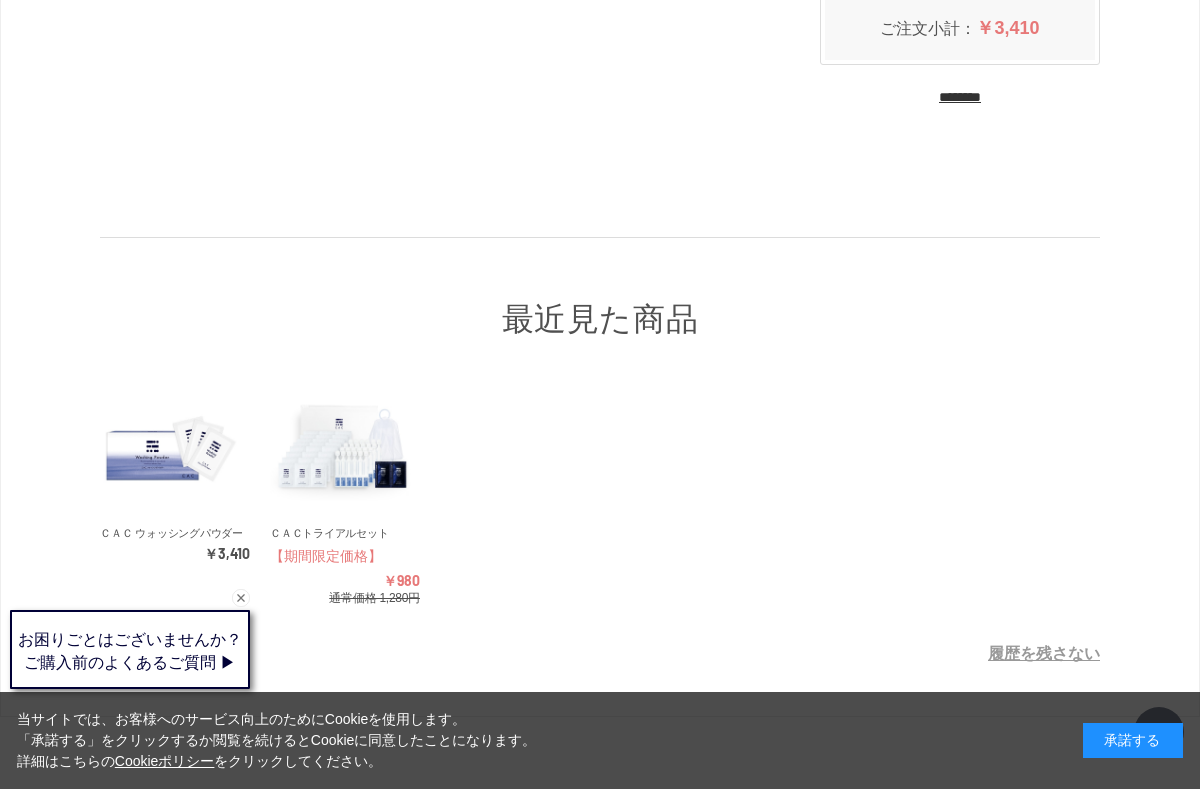 click on "履歴を残さない" at bounding box center [1044, 653] 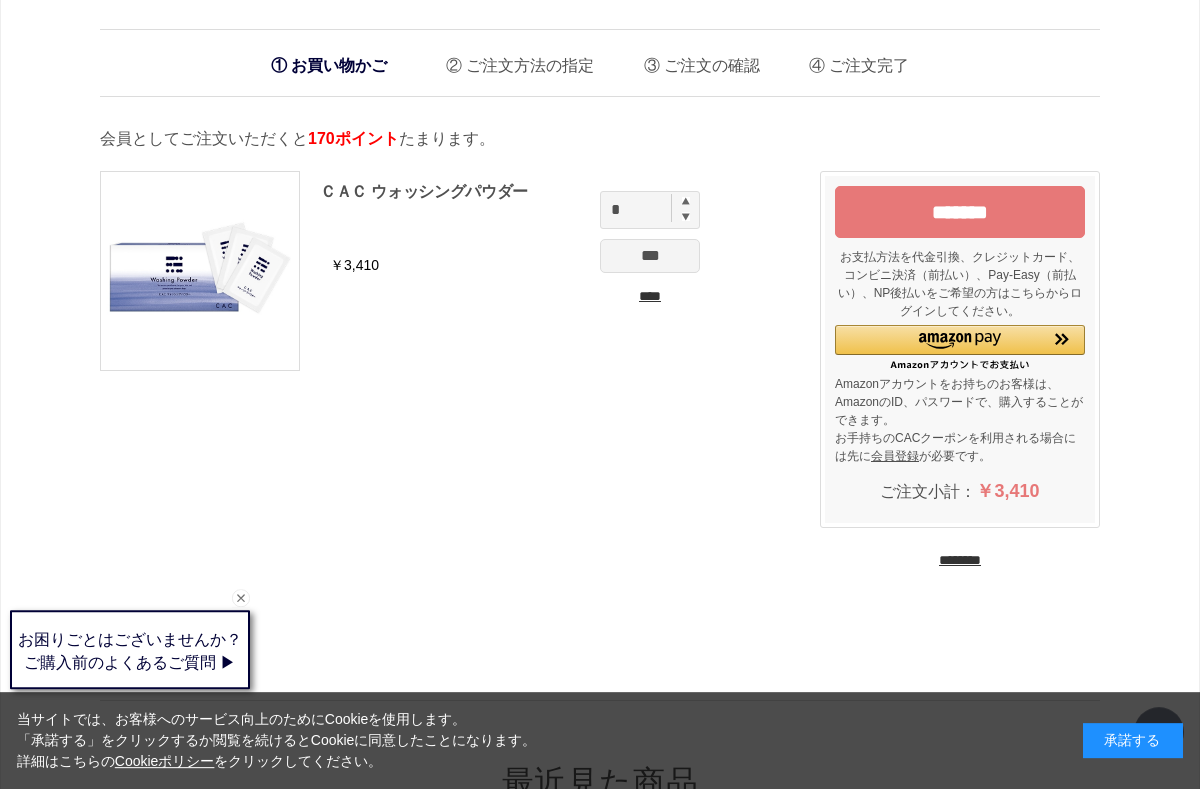 scroll, scrollTop: 0, scrollLeft: 0, axis: both 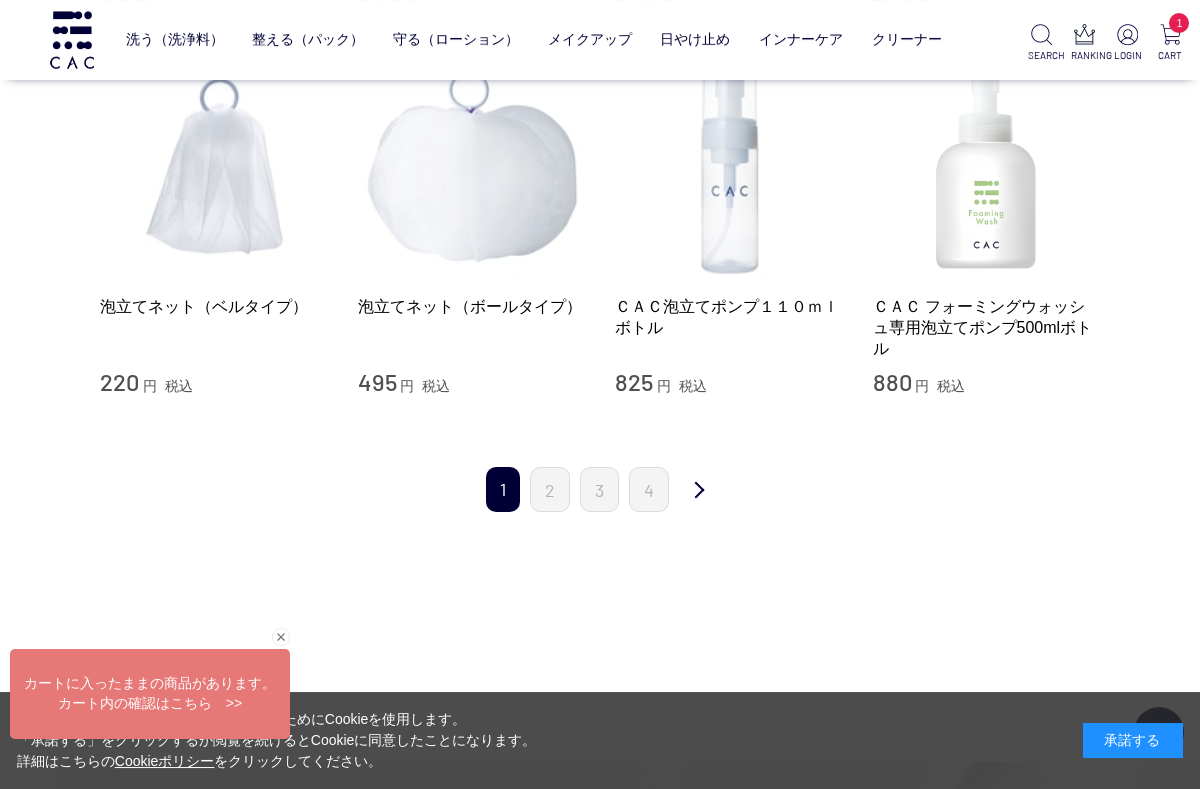 click on "2" at bounding box center [550, 489] 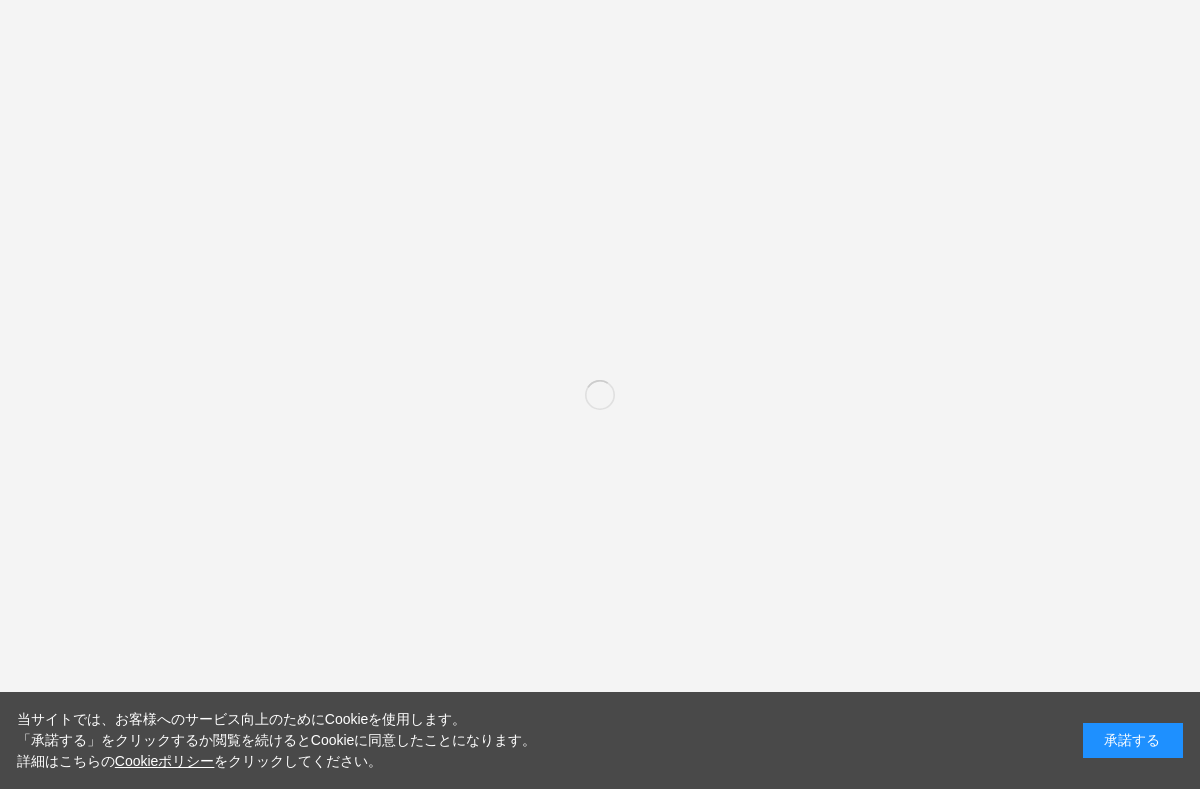 scroll, scrollTop: 0, scrollLeft: 0, axis: both 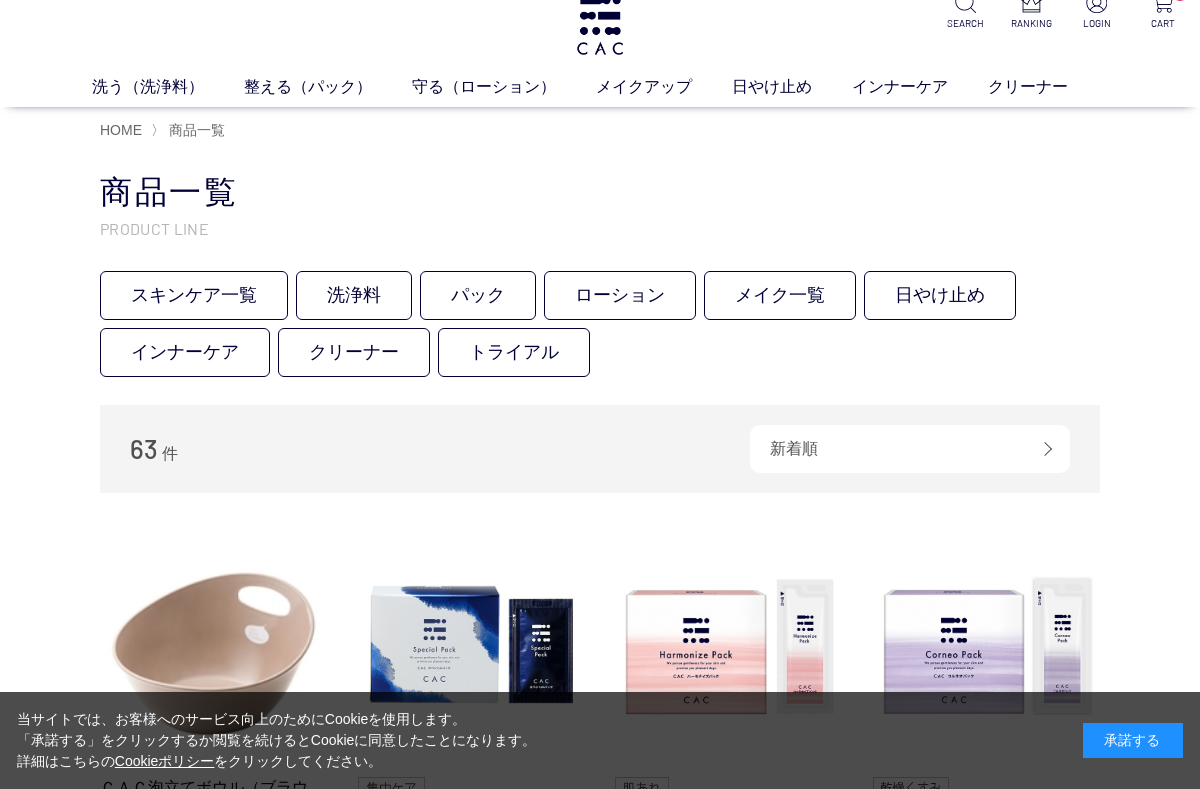 click on "トライアル" at bounding box center (514, 352) 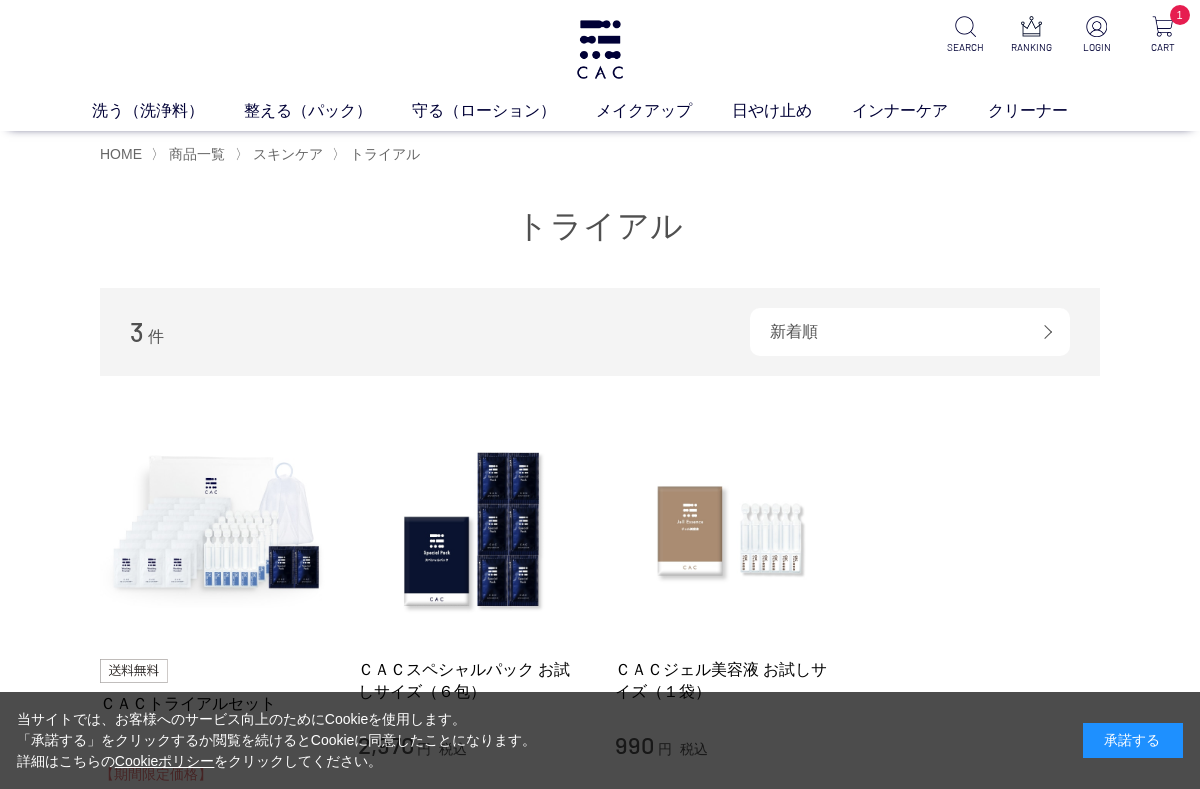 scroll, scrollTop: 0, scrollLeft: 0, axis: both 